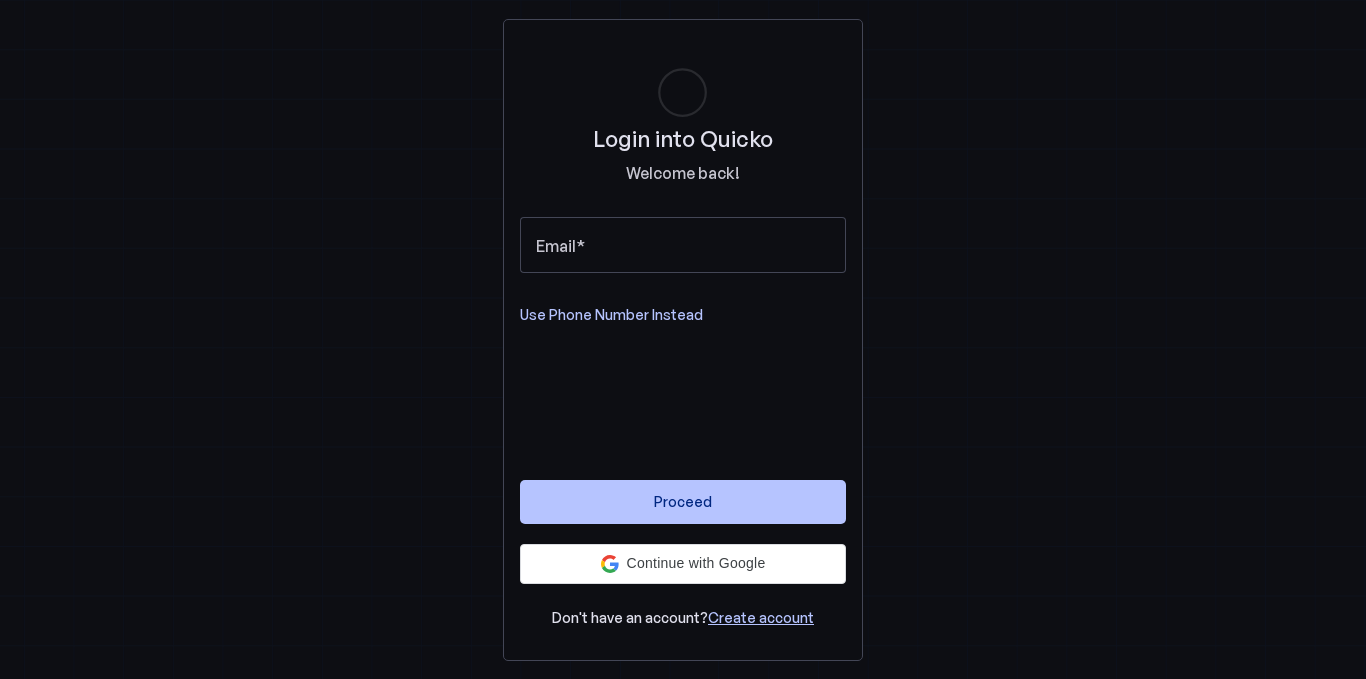 scroll, scrollTop: 0, scrollLeft: 0, axis: both 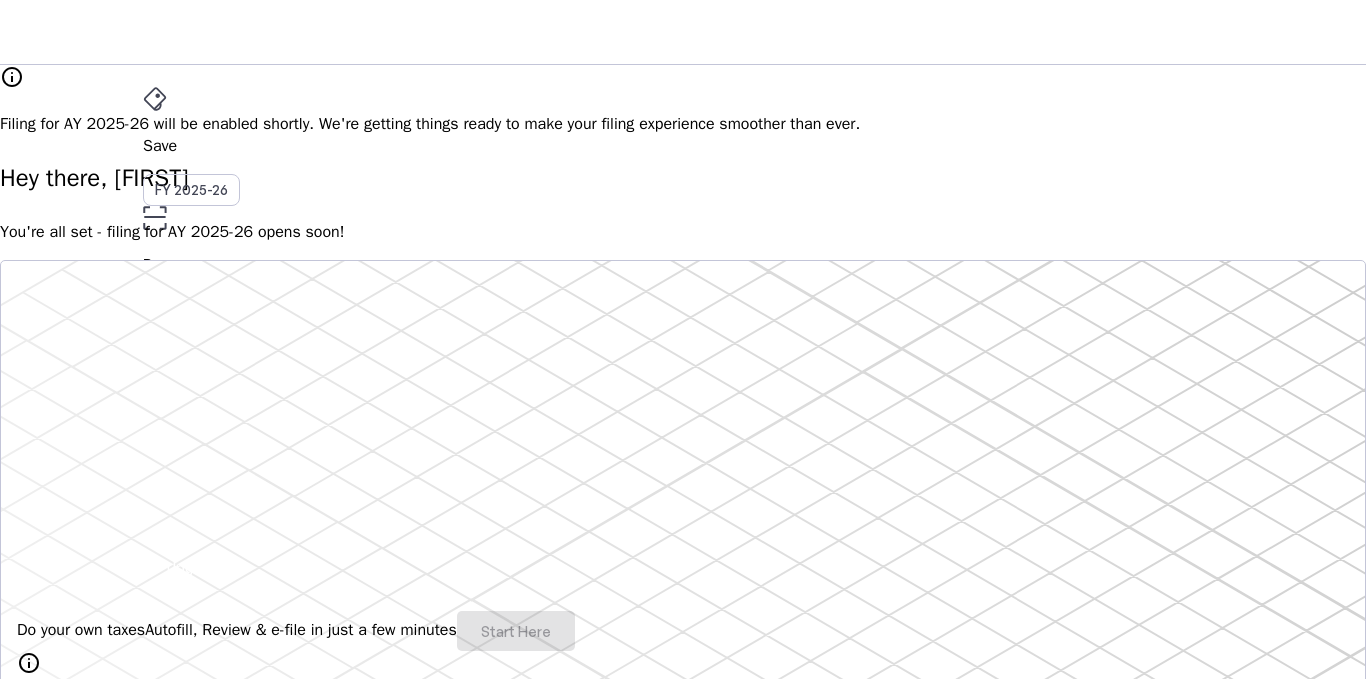 click on "P" at bounding box center [159, 531] 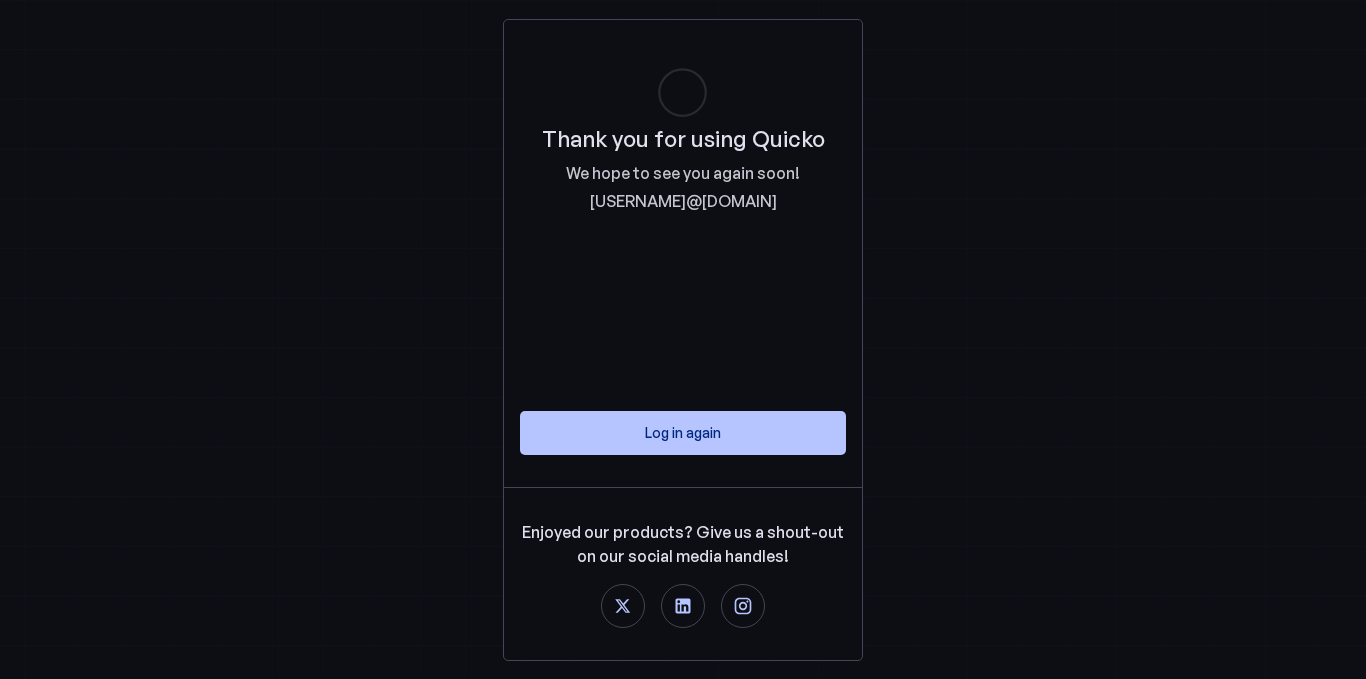 scroll, scrollTop: 0, scrollLeft: 0, axis: both 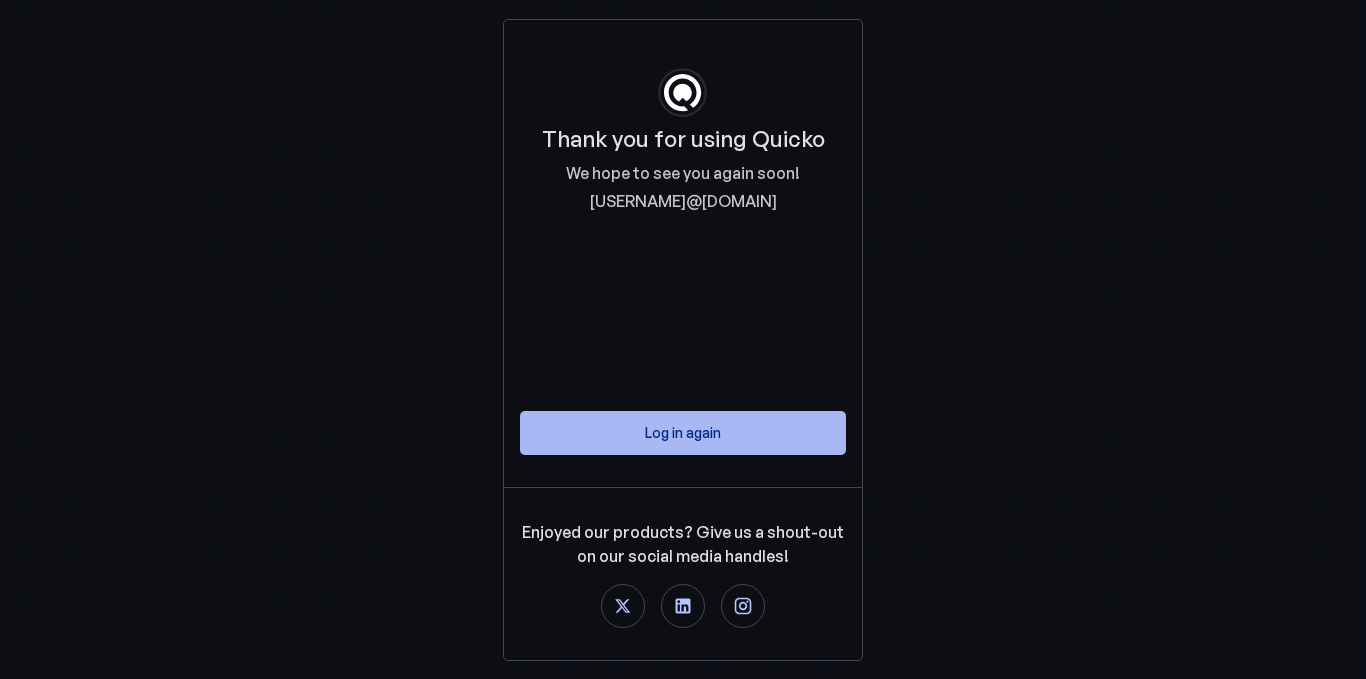 click on "Log in again" at bounding box center (683, 432) 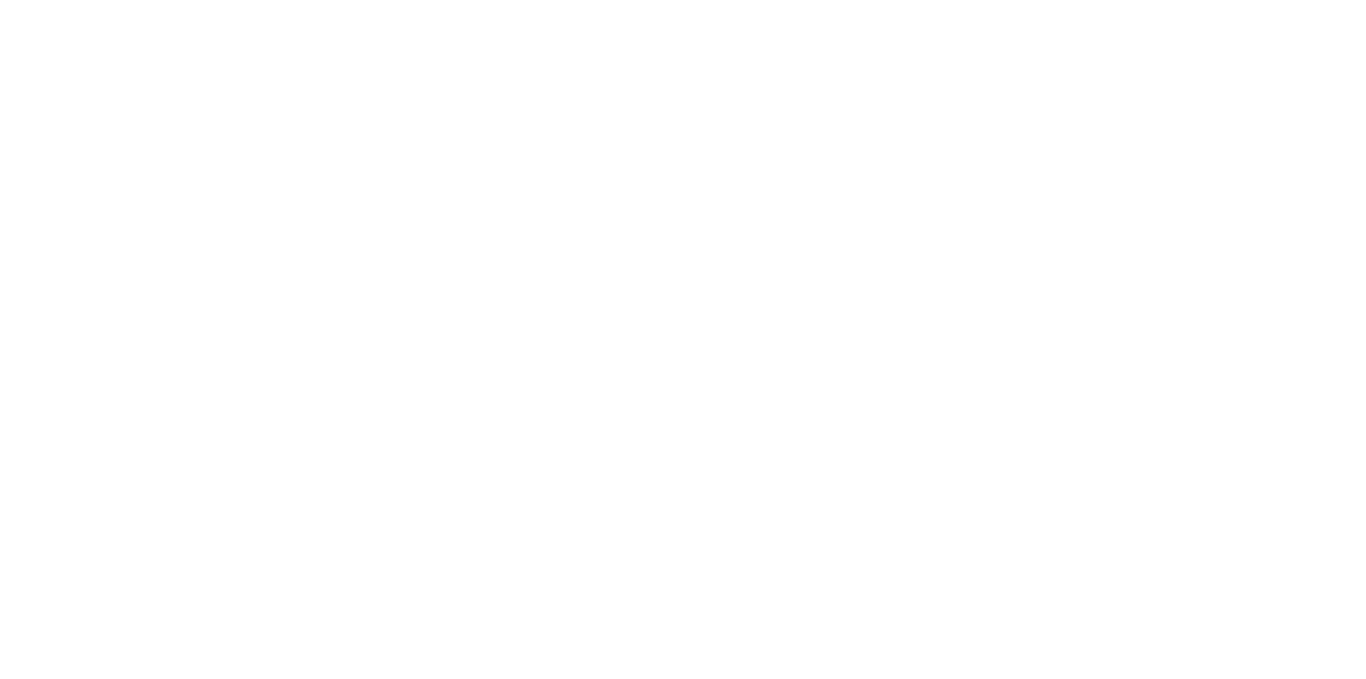 scroll, scrollTop: 0, scrollLeft: 0, axis: both 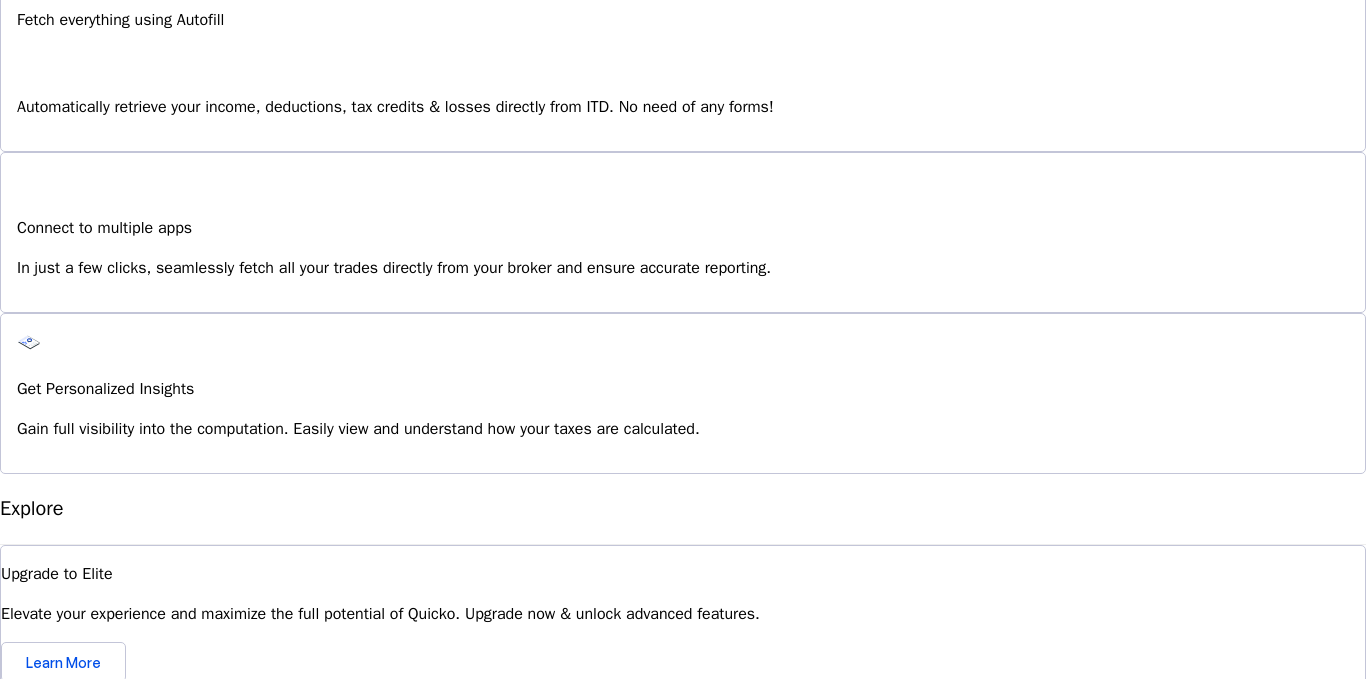 click on "I'm Interested" at bounding box center [73, 1169] 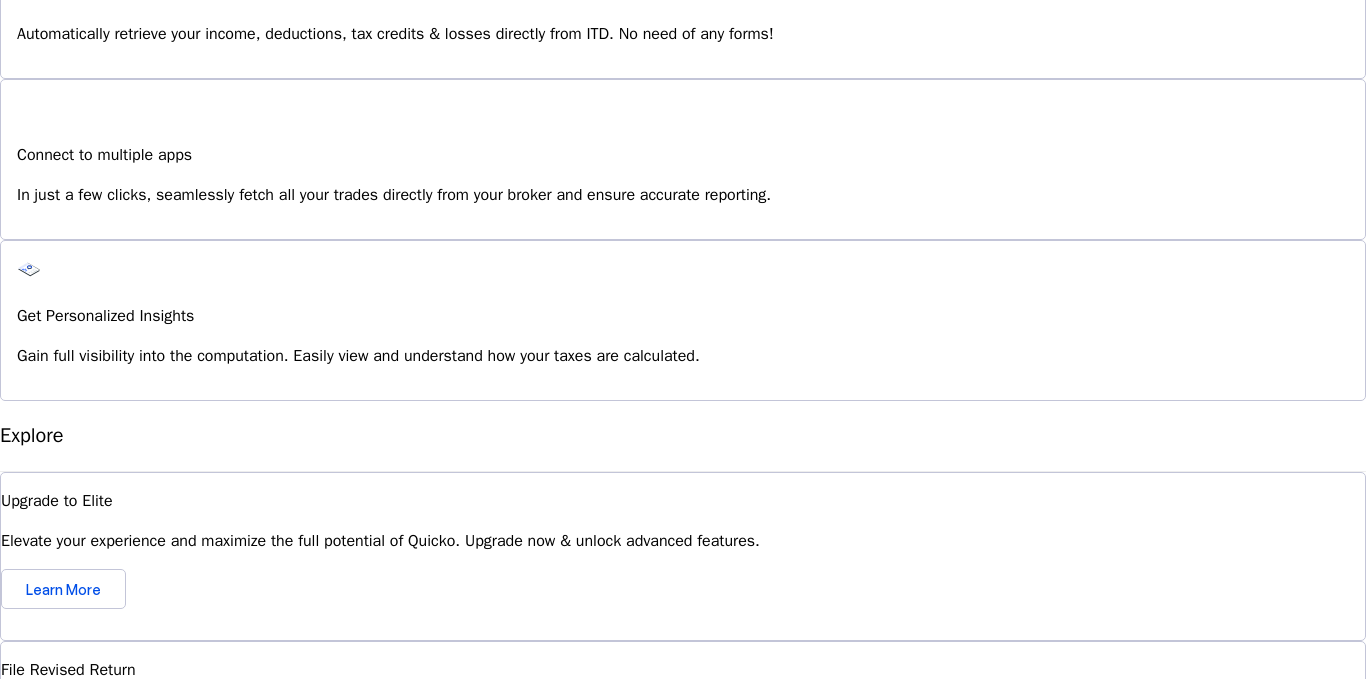 scroll, scrollTop: 1600, scrollLeft: 0, axis: vertical 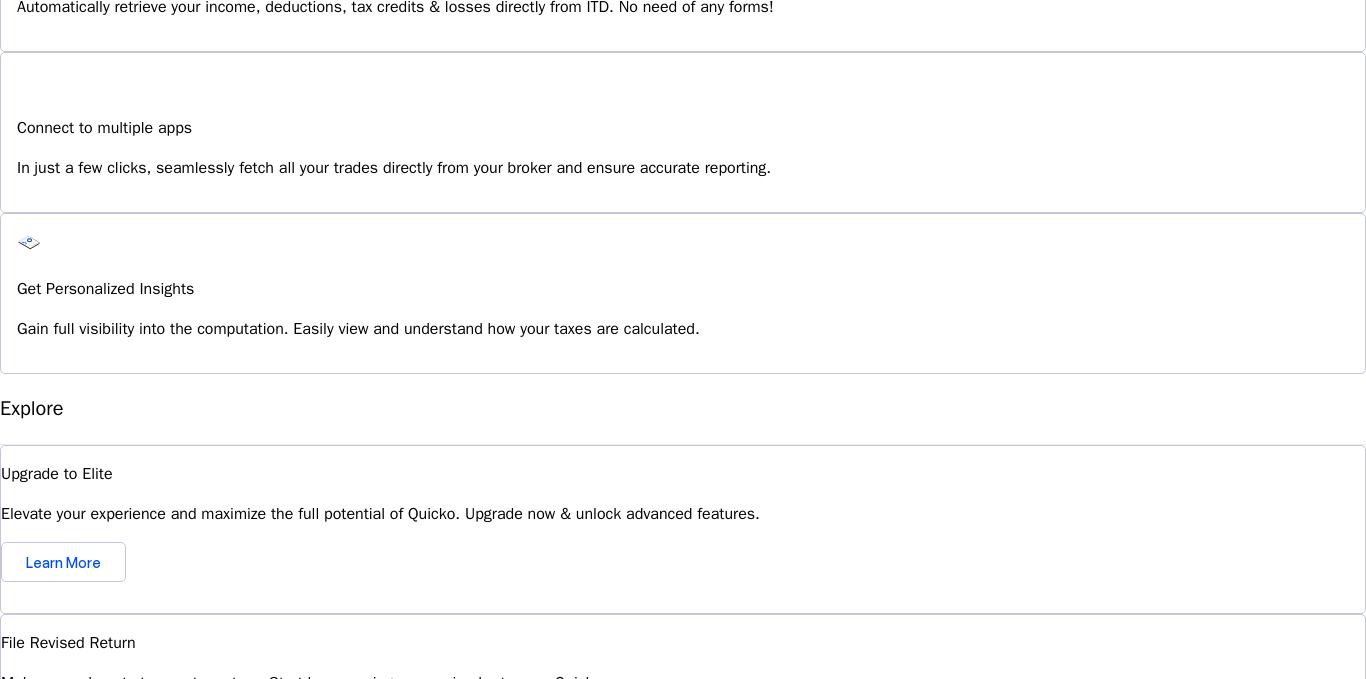 click on "I'm Interested" at bounding box center (73, 1069) 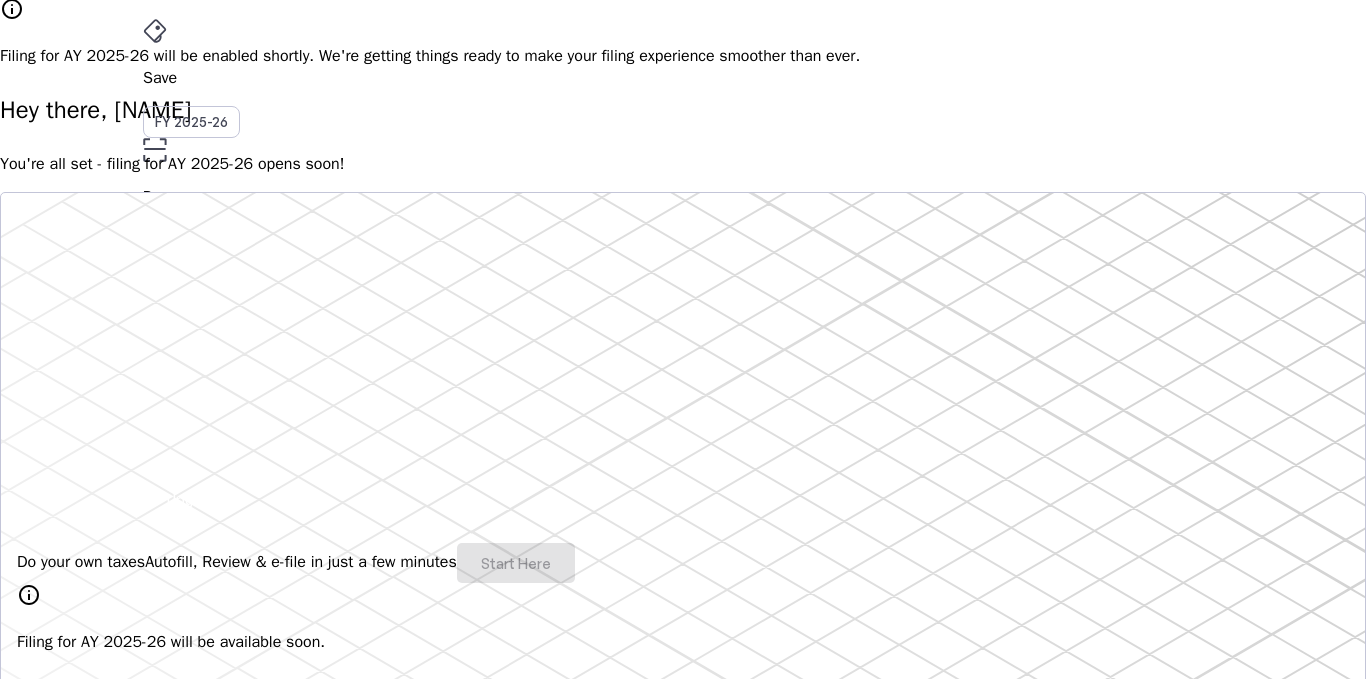 scroll, scrollTop: 0, scrollLeft: 0, axis: both 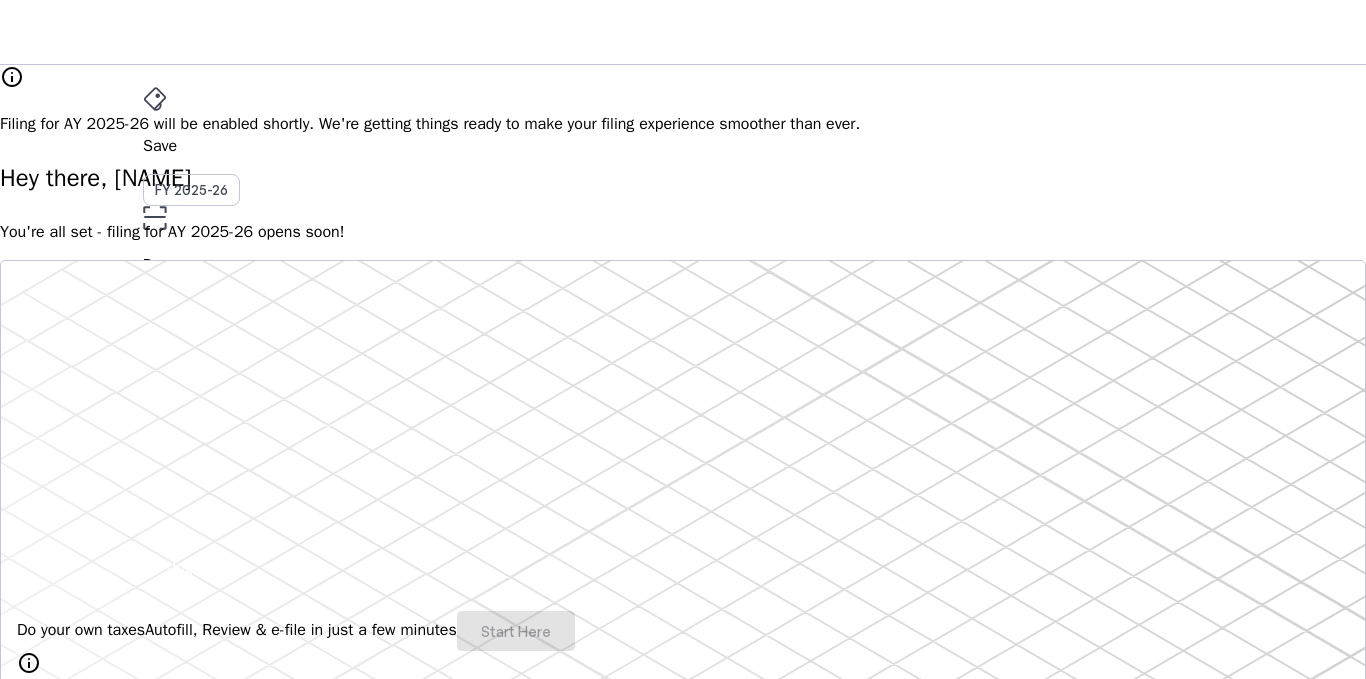 click on "arrow_drop_down" at bounding box center [155, 480] 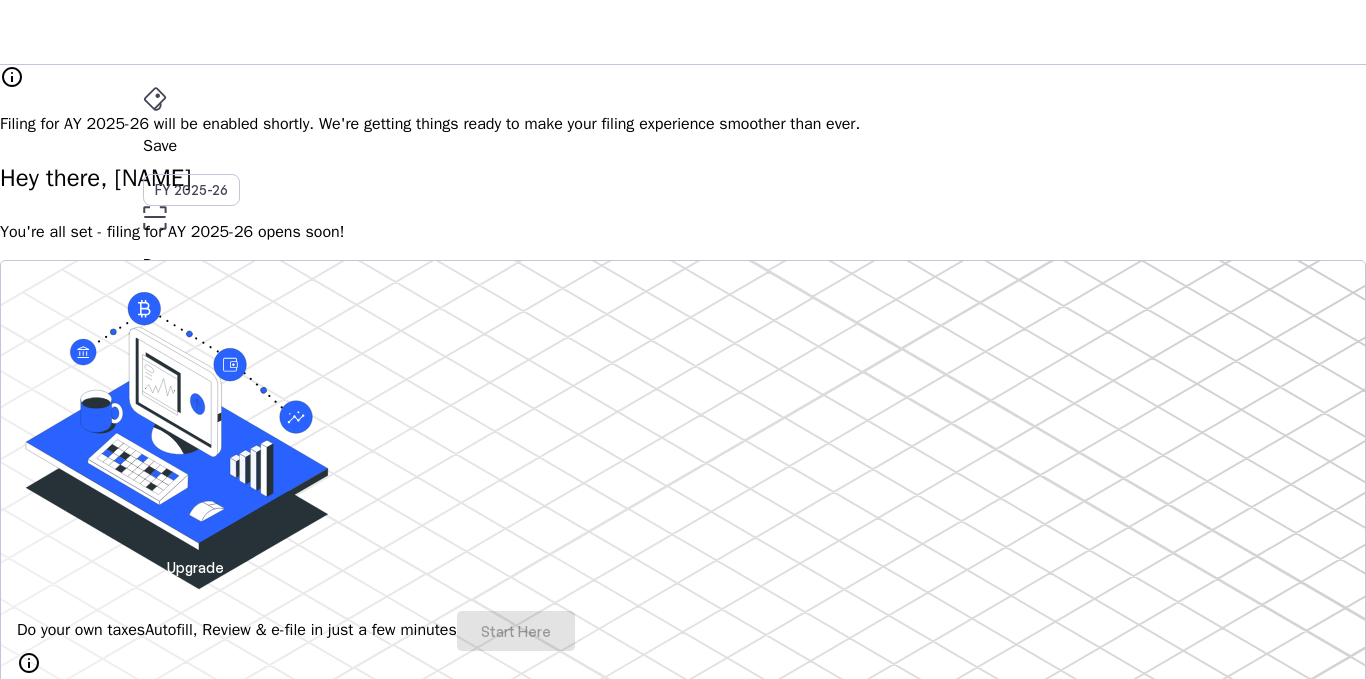 click at bounding box center [683, 3356] 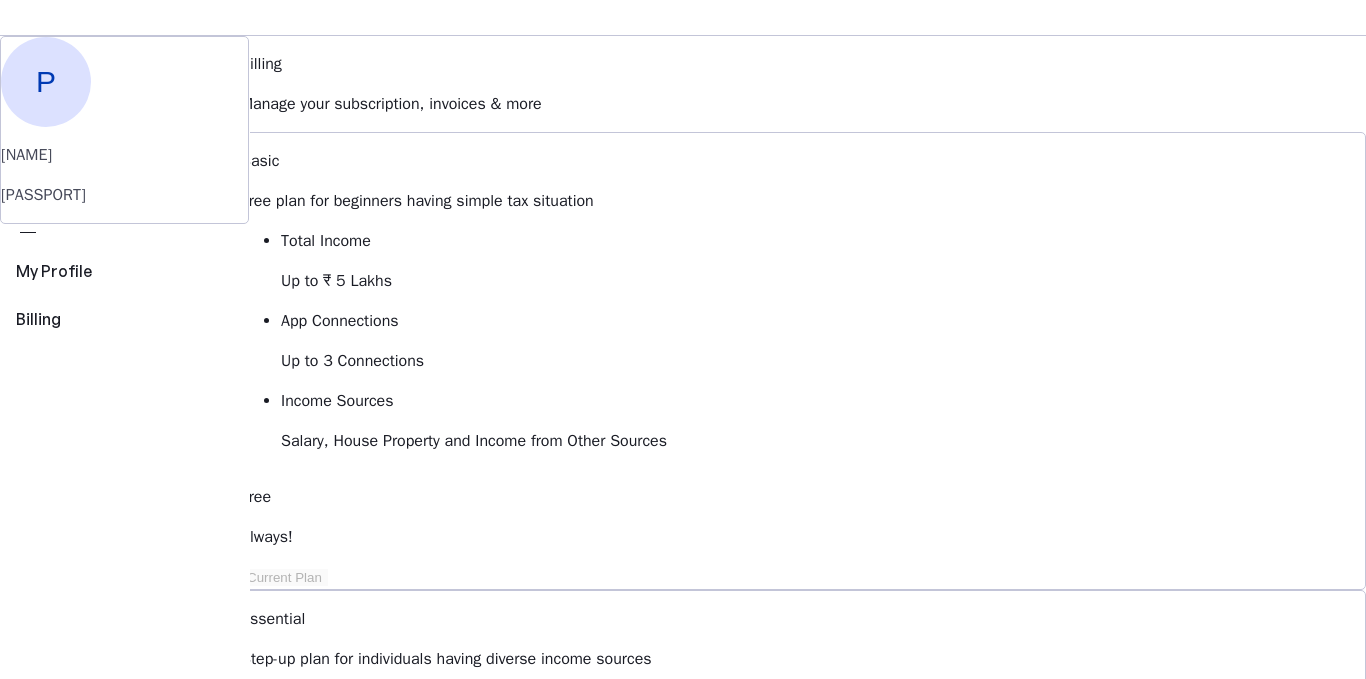 scroll, scrollTop: 0, scrollLeft: 0, axis: both 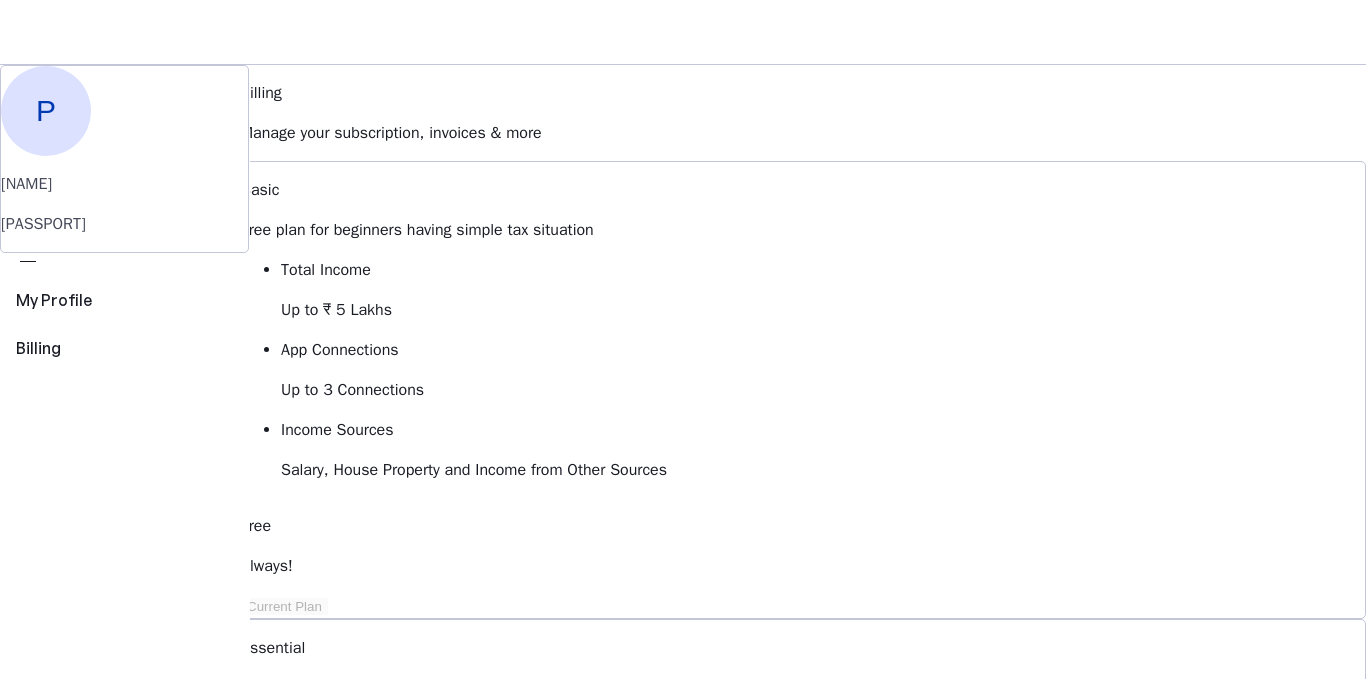 click on "FY 2025-26" at bounding box center (191, 190) 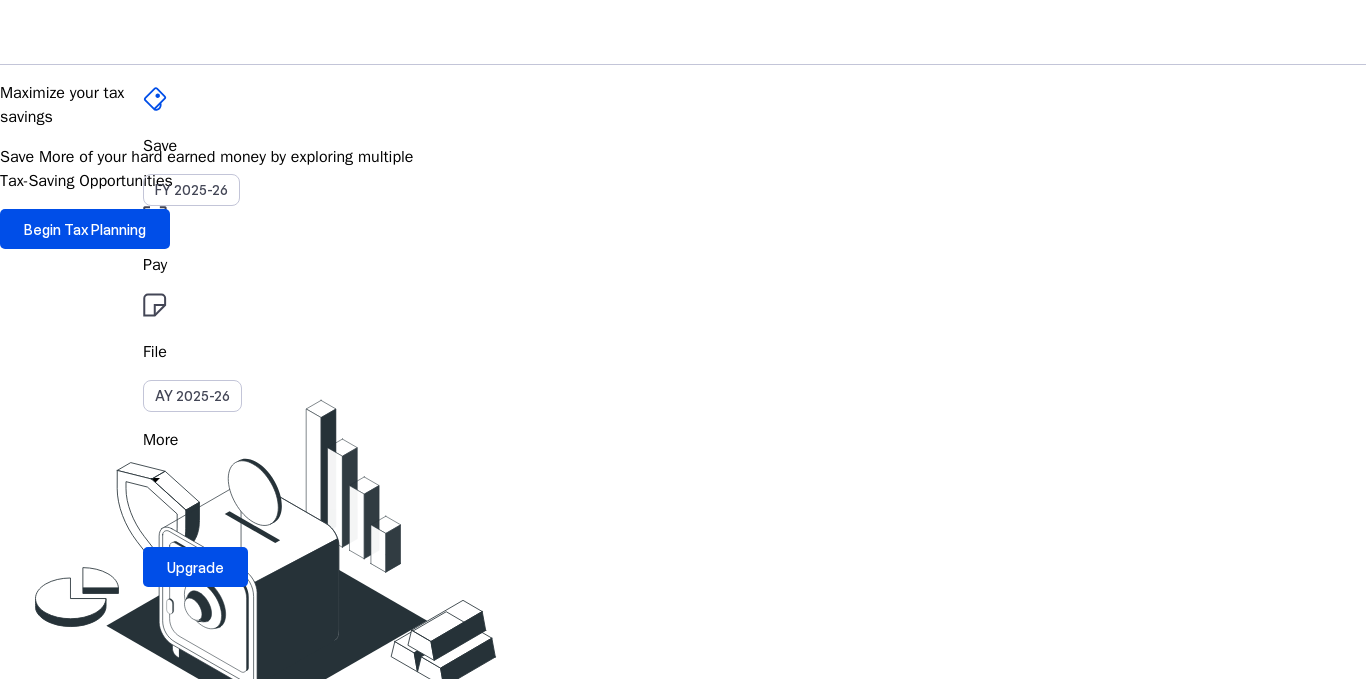 click on "File" at bounding box center (683, 265) 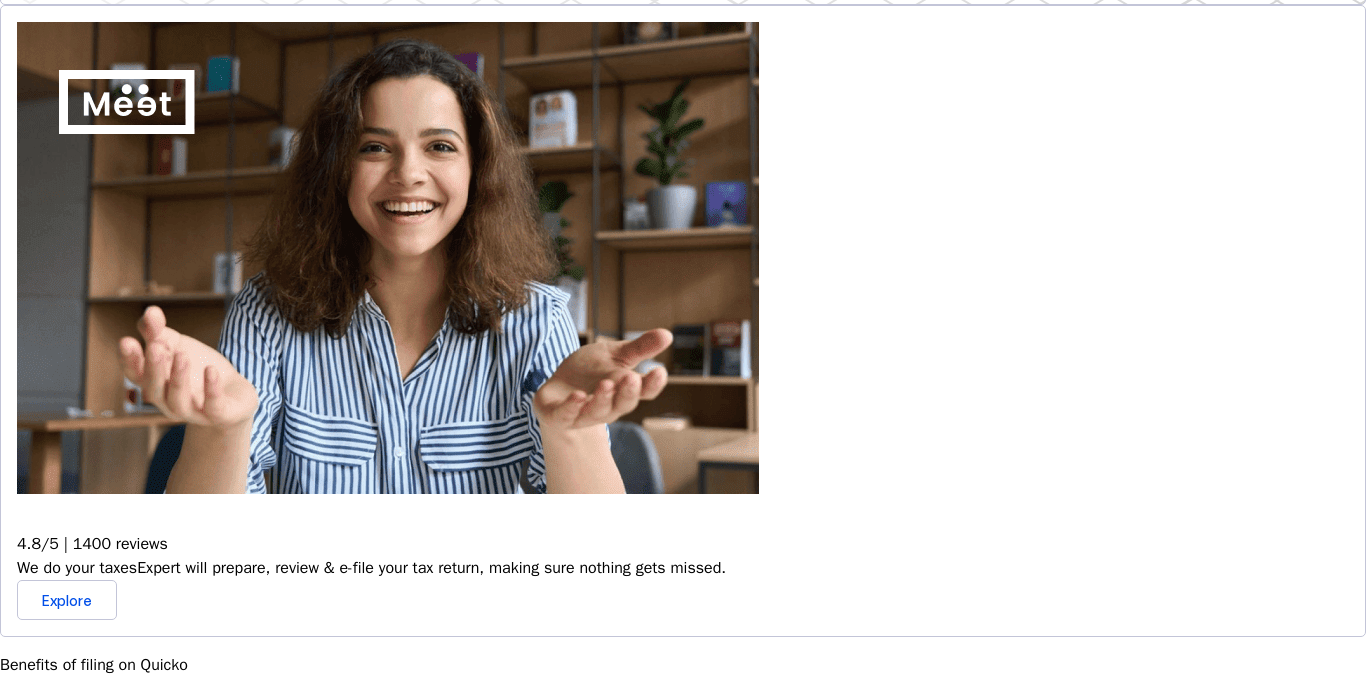 scroll, scrollTop: 800, scrollLeft: 0, axis: vertical 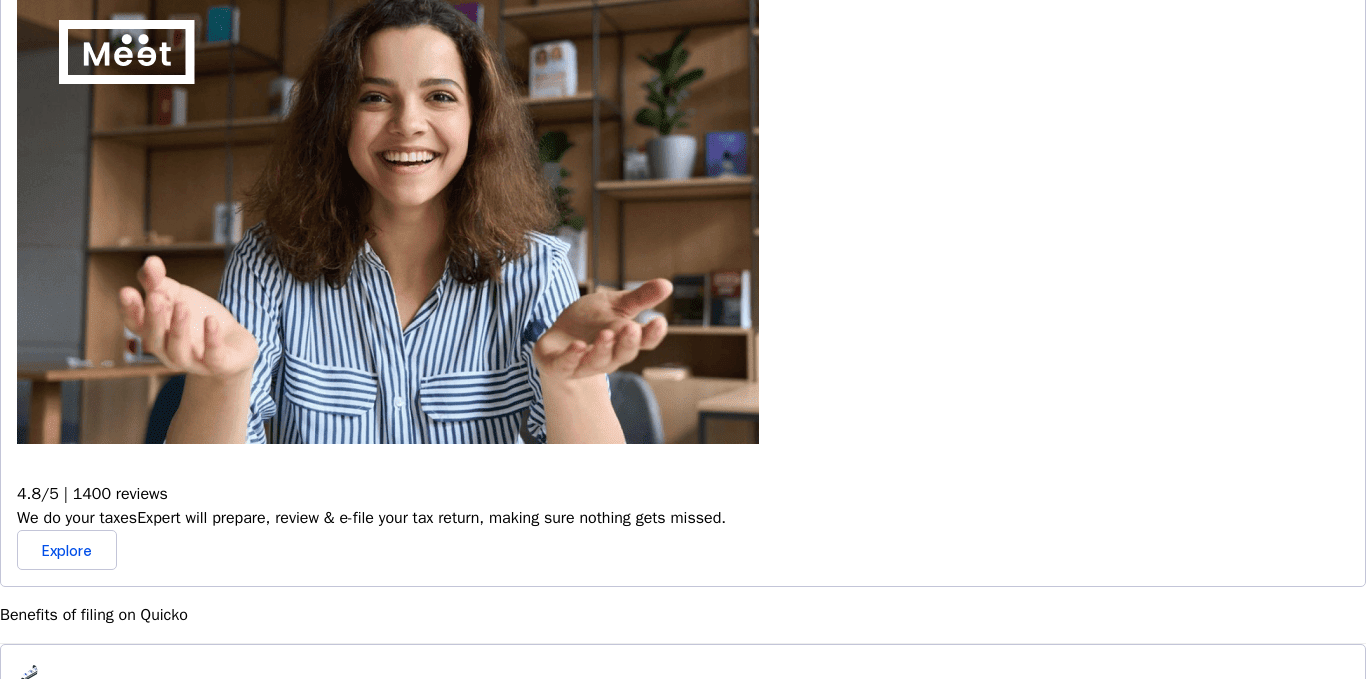 click on "Automatically retrieve your income, deductions, tax credits & losses directly from ITD. No need of any forms!" at bounding box center (683, 807) 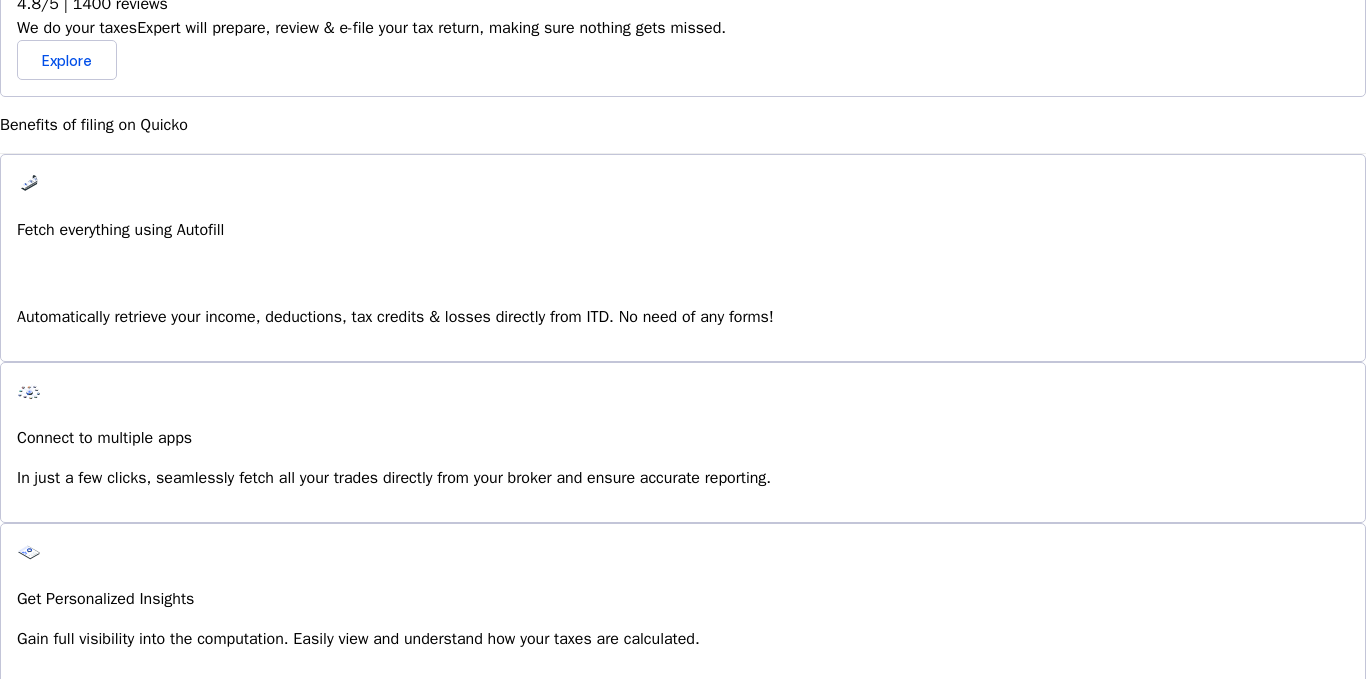scroll, scrollTop: 1400, scrollLeft: 0, axis: vertical 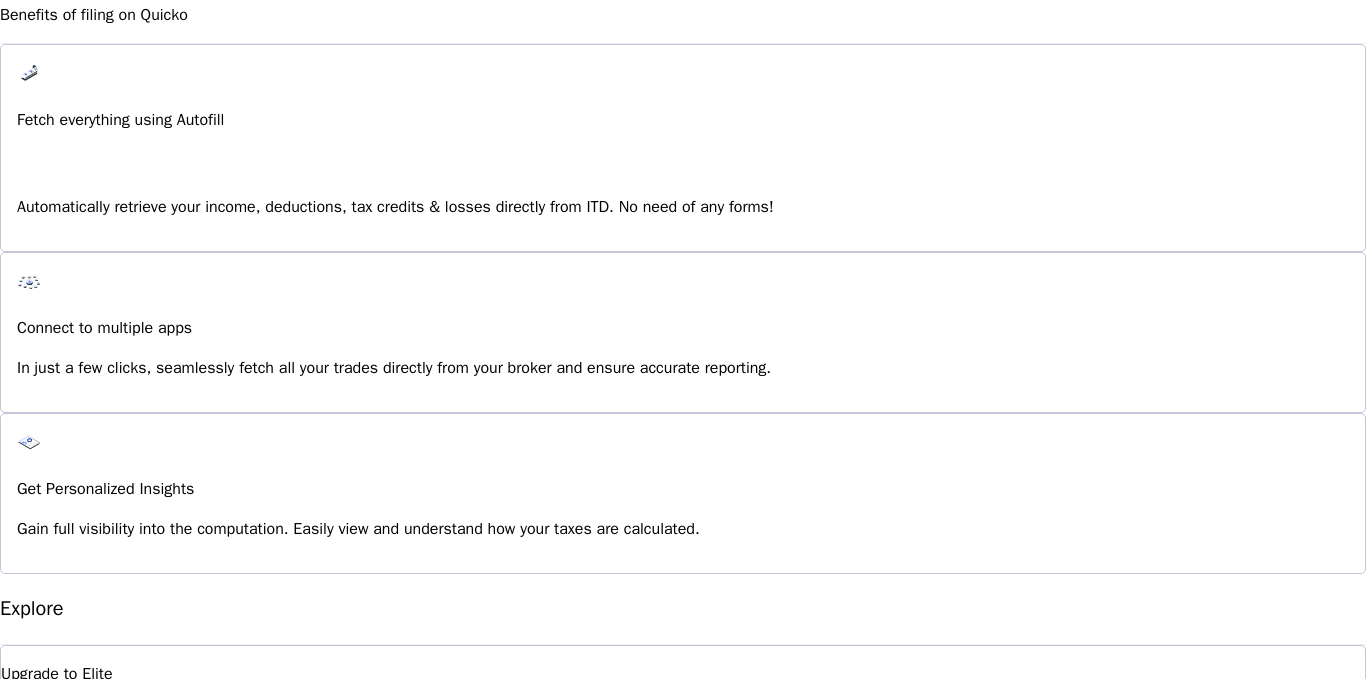 click on "Explore" at bounding box center (51, 1093) 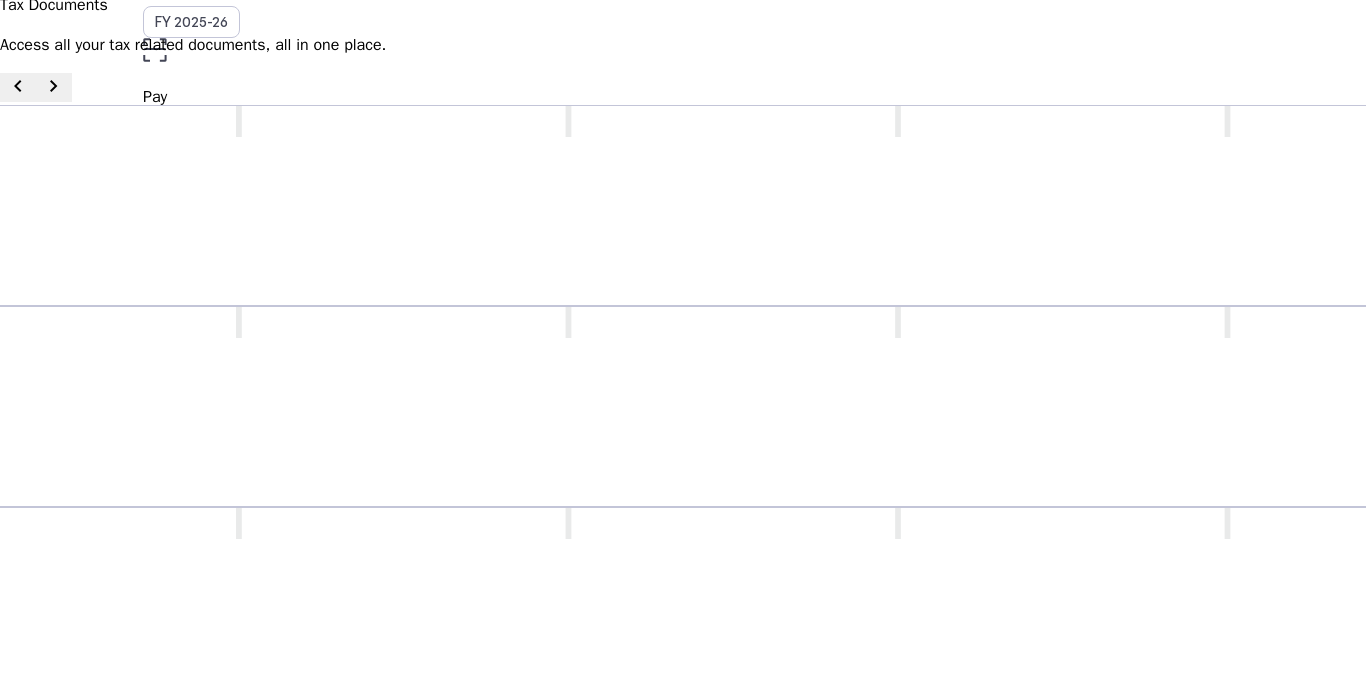 scroll, scrollTop: 0, scrollLeft: 0, axis: both 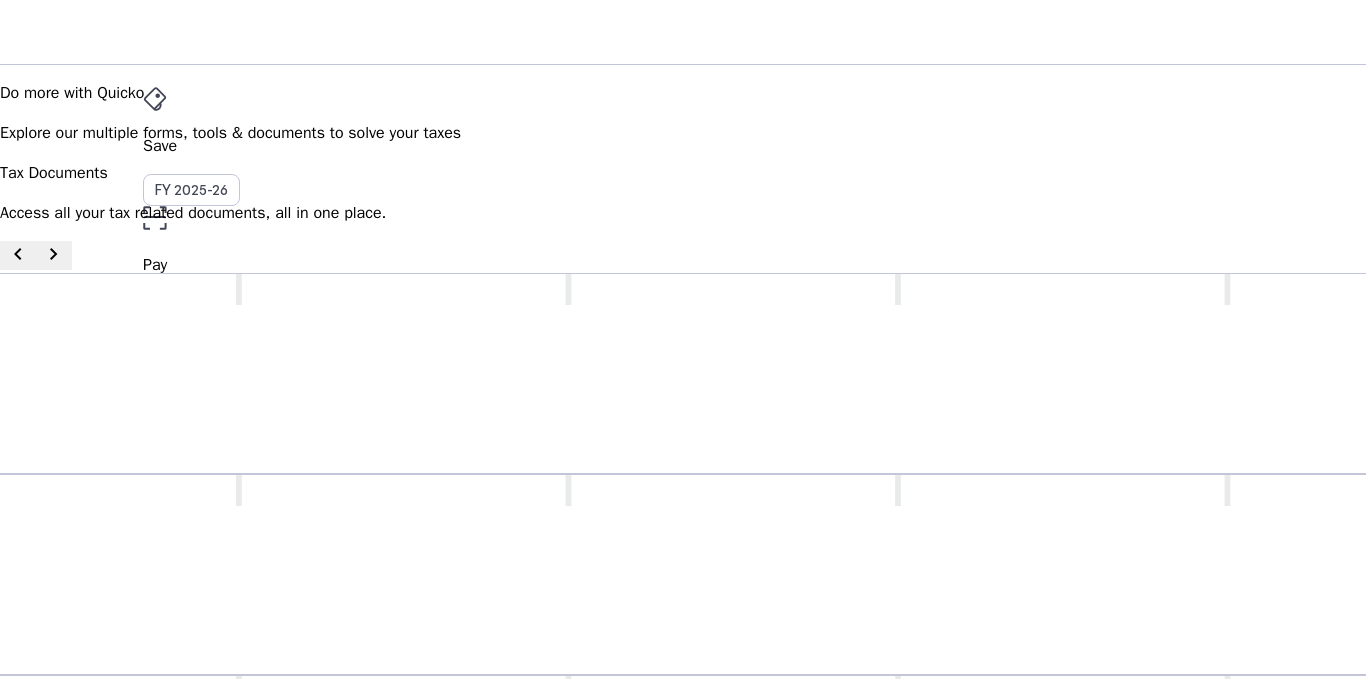 click at bounding box center [277, 32] 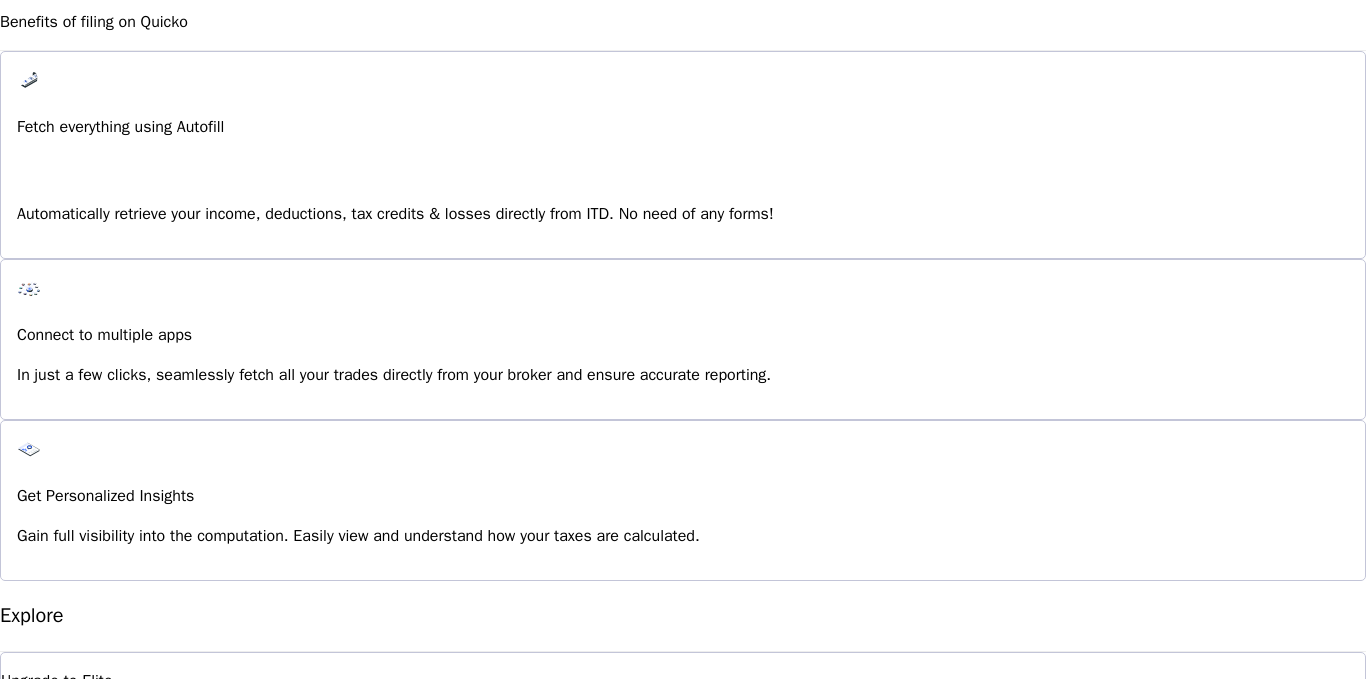 scroll, scrollTop: 1400, scrollLeft: 0, axis: vertical 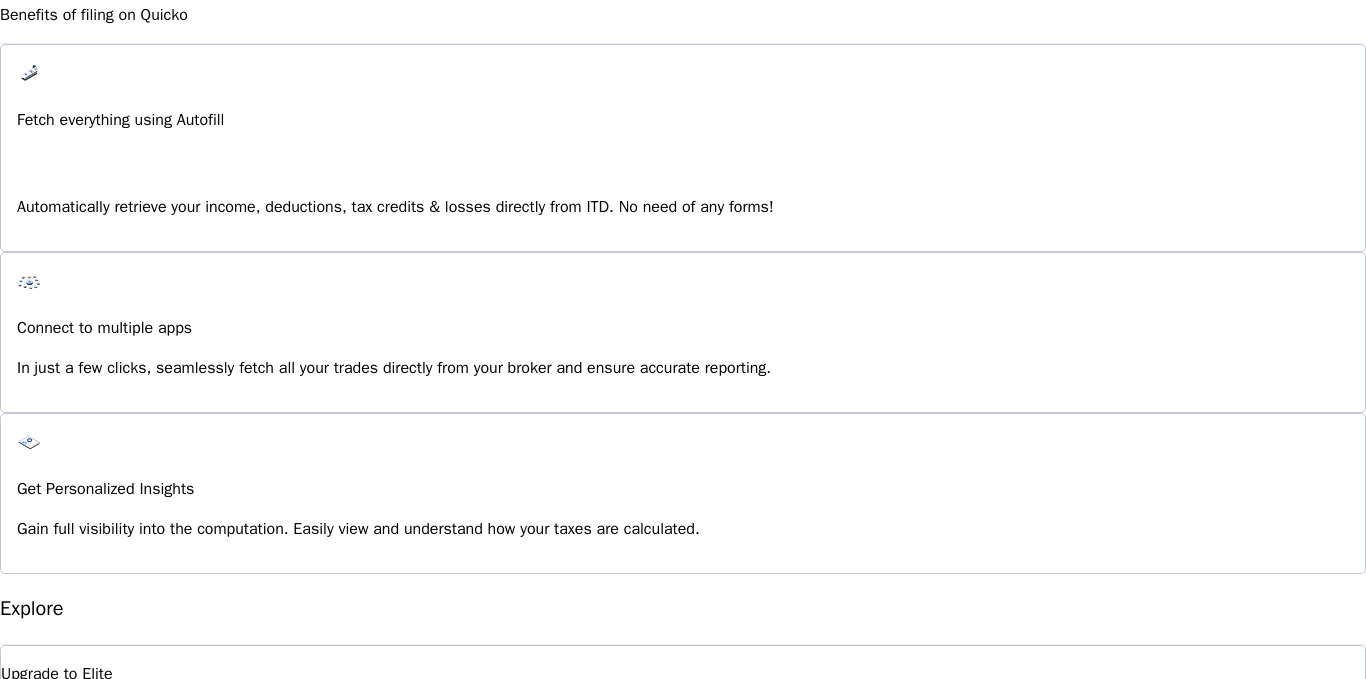 click on "File ITR-U" at bounding box center (683, 1167) 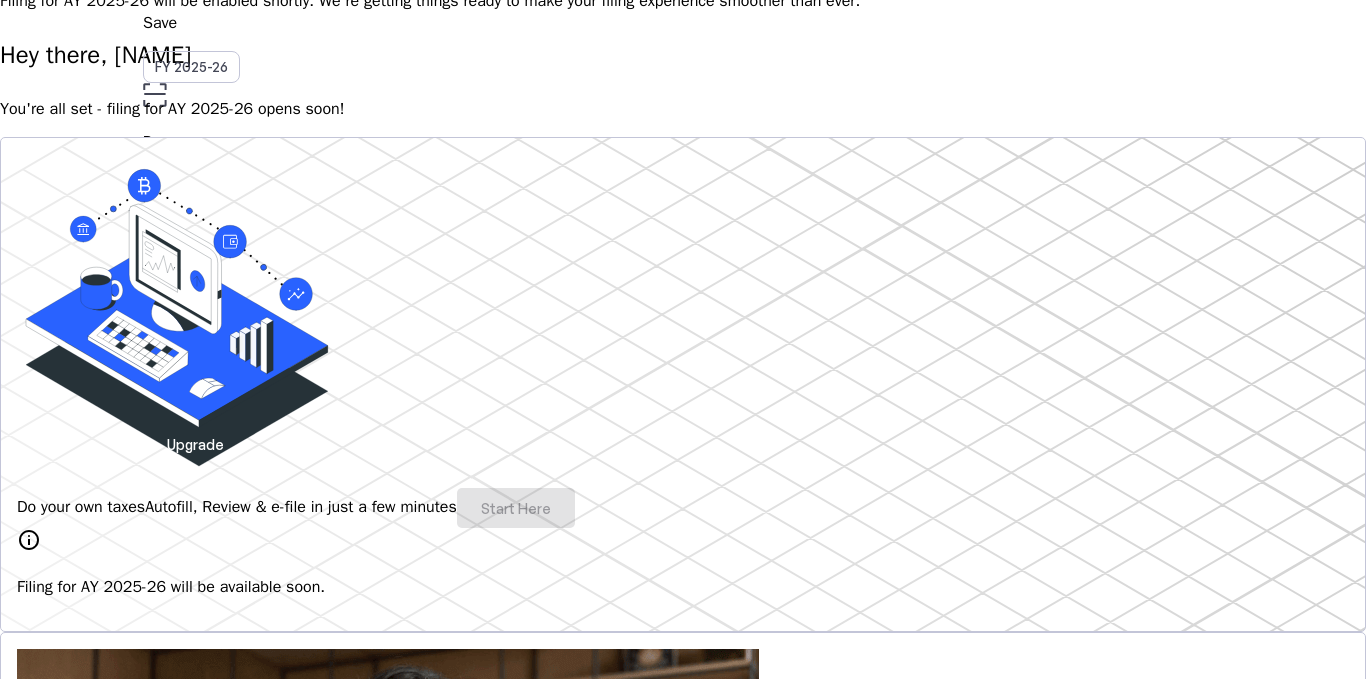 scroll, scrollTop: 300, scrollLeft: 0, axis: vertical 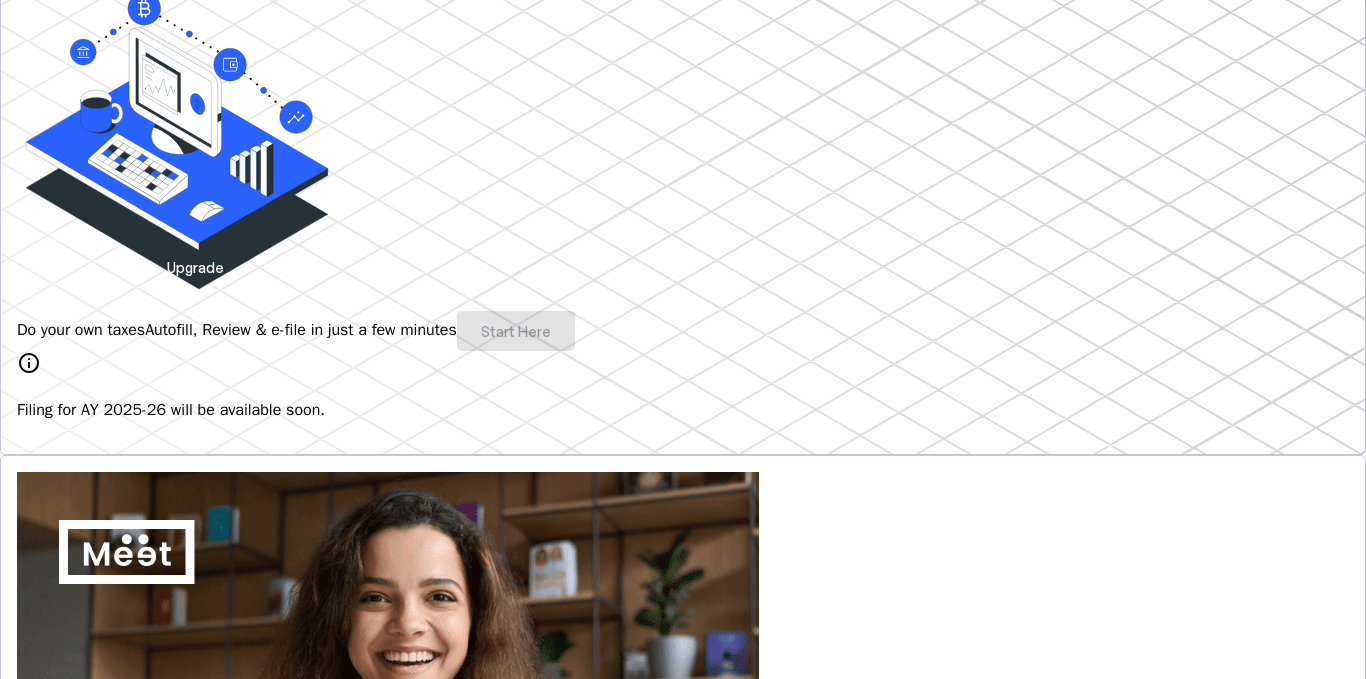 click on "Do your own taxes   Autofill, Review & e-file in just a few minutes   Start Here" at bounding box center [683, 331] 